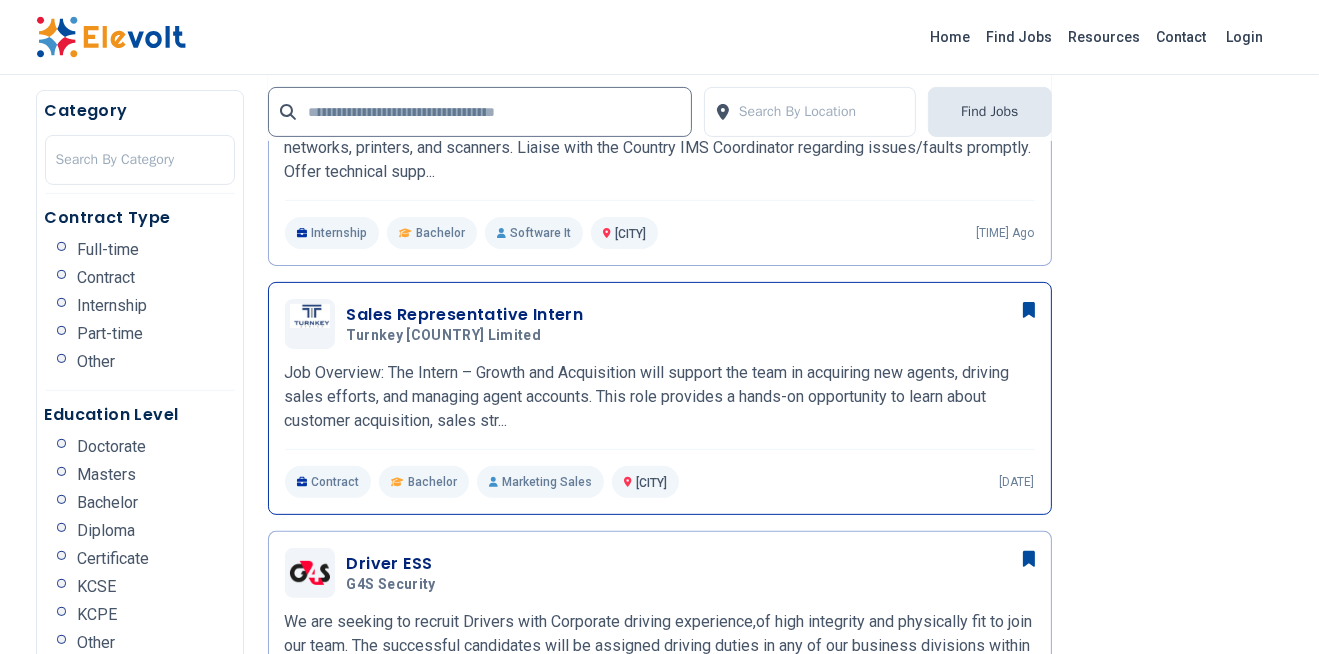 scroll, scrollTop: 660, scrollLeft: 0, axis: vertical 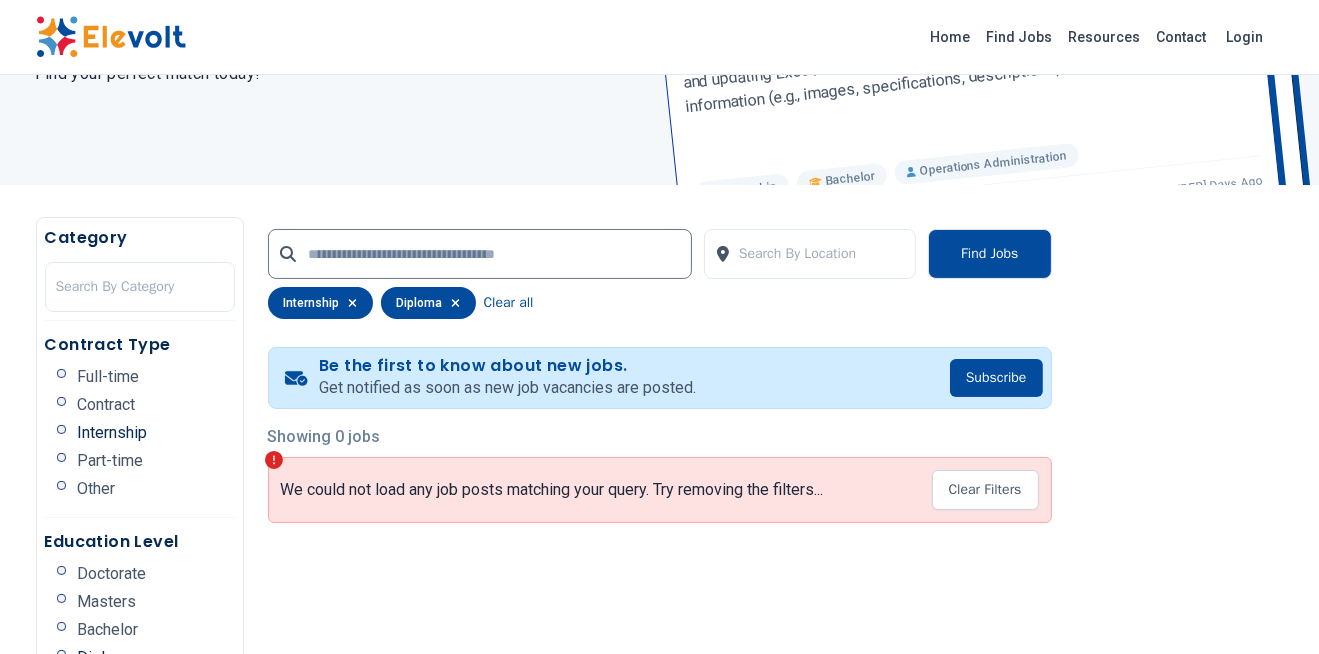 click on "Bachelor" at bounding box center (98, 630) 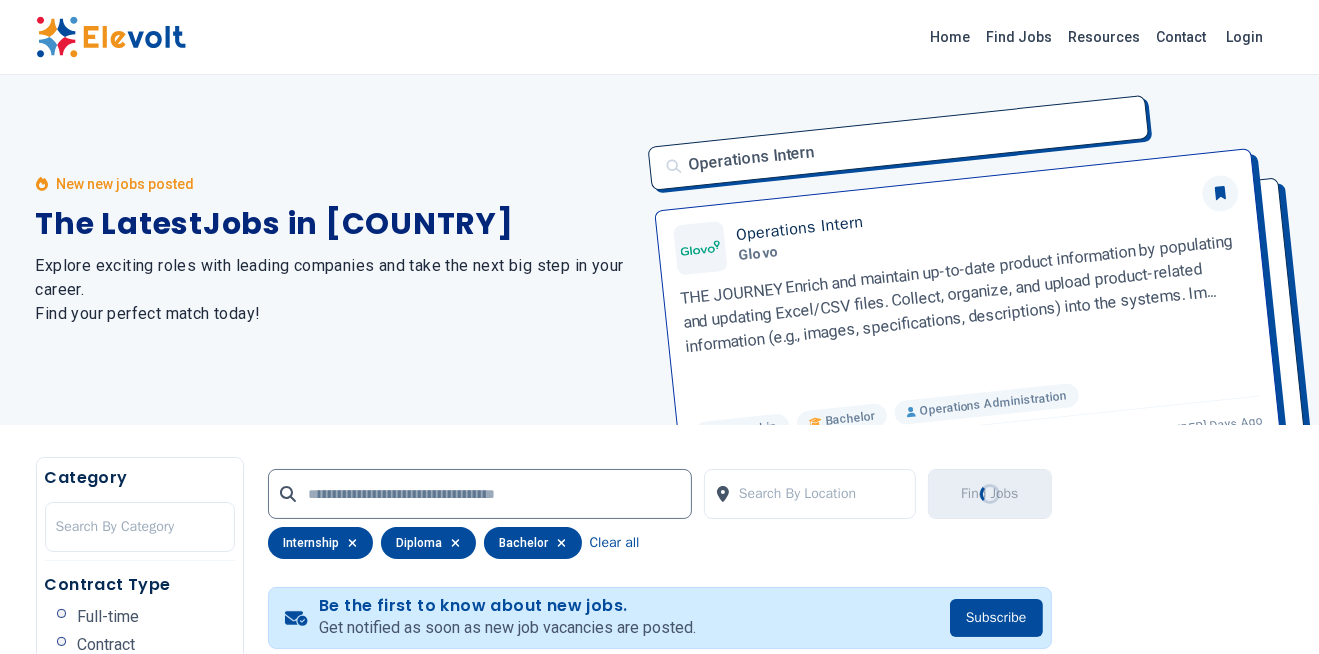 scroll, scrollTop: 0, scrollLeft: 0, axis: both 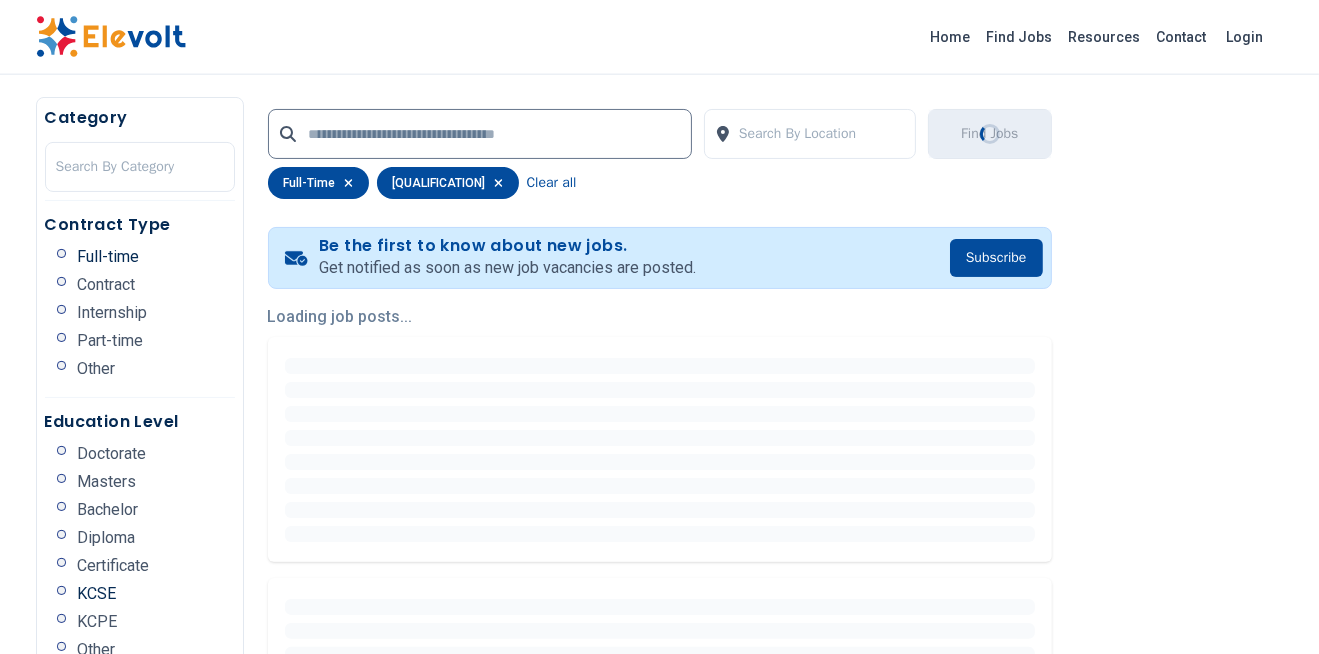 click on "Doctorate Masters Bachelor Diploma Certificate KCSE KCPE Other" at bounding box center (146, 319) 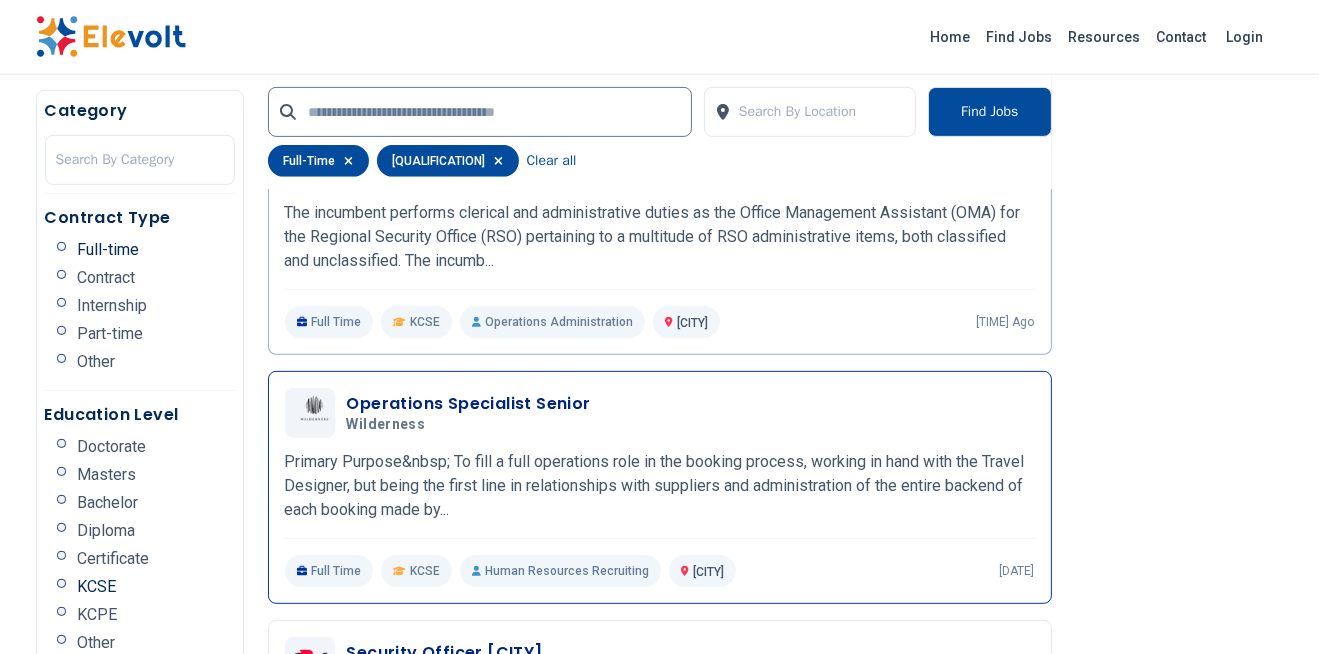 scroll, scrollTop: 960, scrollLeft: 0, axis: vertical 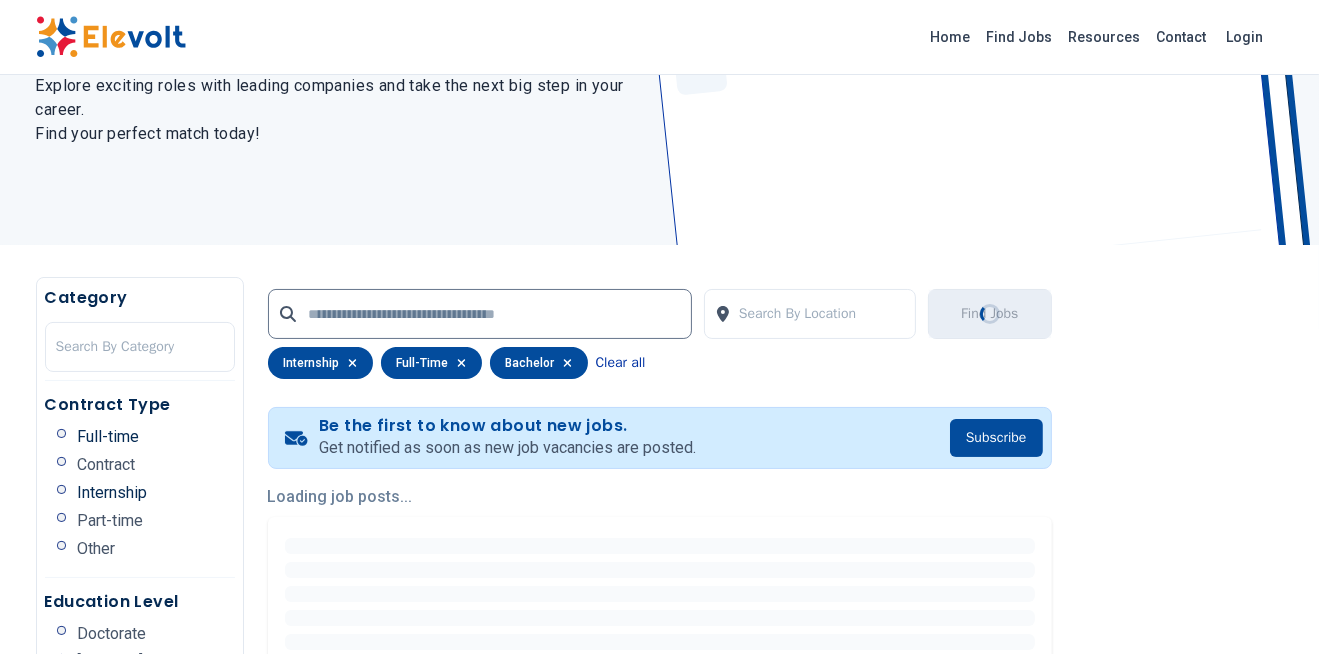 click on "Clear all" at bounding box center (621, 363) 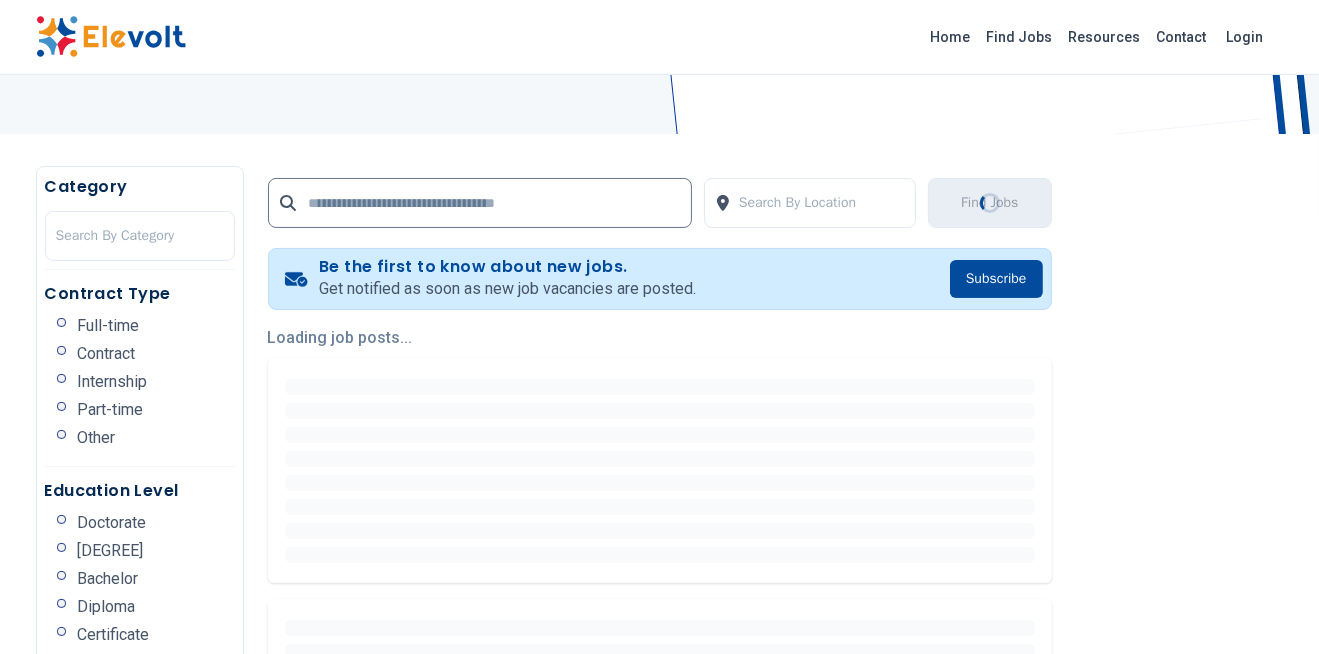 scroll, scrollTop: 300, scrollLeft: 0, axis: vertical 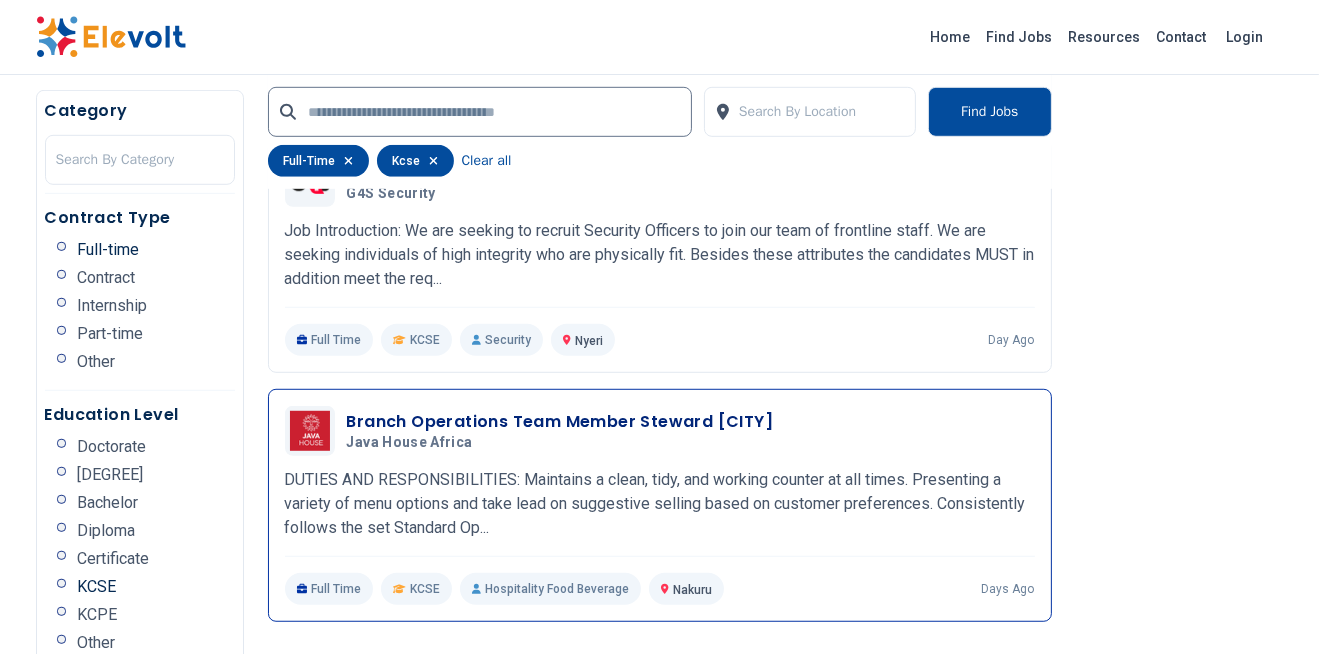 click on "DUTIES AND RESPONSIBILITIES:
Maintains a clean, tidy, and working counter at all times. Presenting a variety of menu options and take lead on suggestive selling based on customer preferences.
Consistently follows the set Standard Op..." at bounding box center (660, 504) 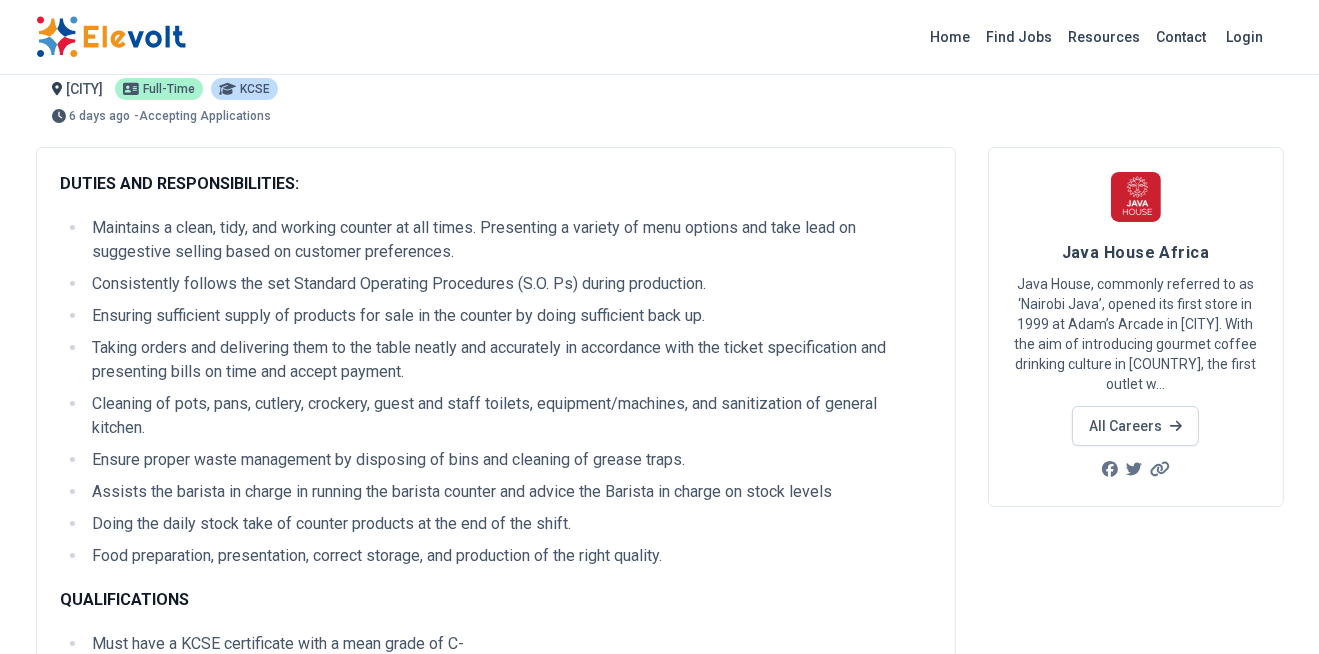 scroll, scrollTop: 0, scrollLeft: 0, axis: both 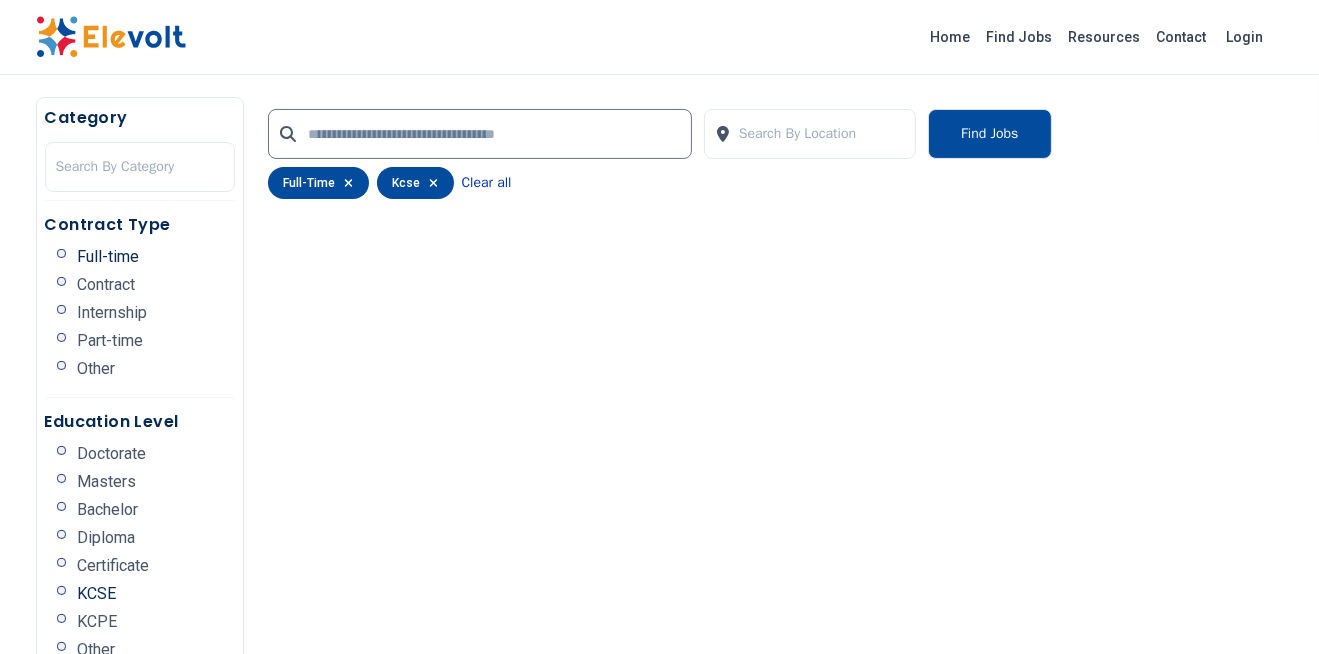 click on "Clear all" at bounding box center (487, 183) 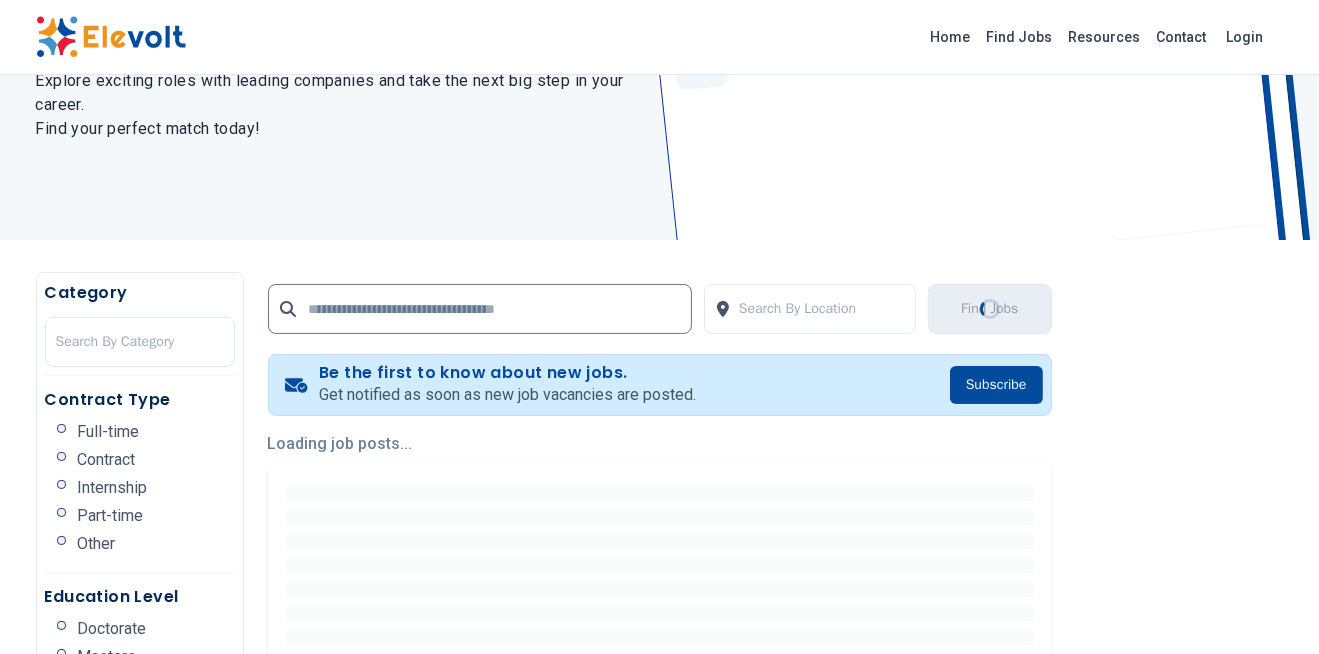 scroll, scrollTop: 360, scrollLeft: 0, axis: vertical 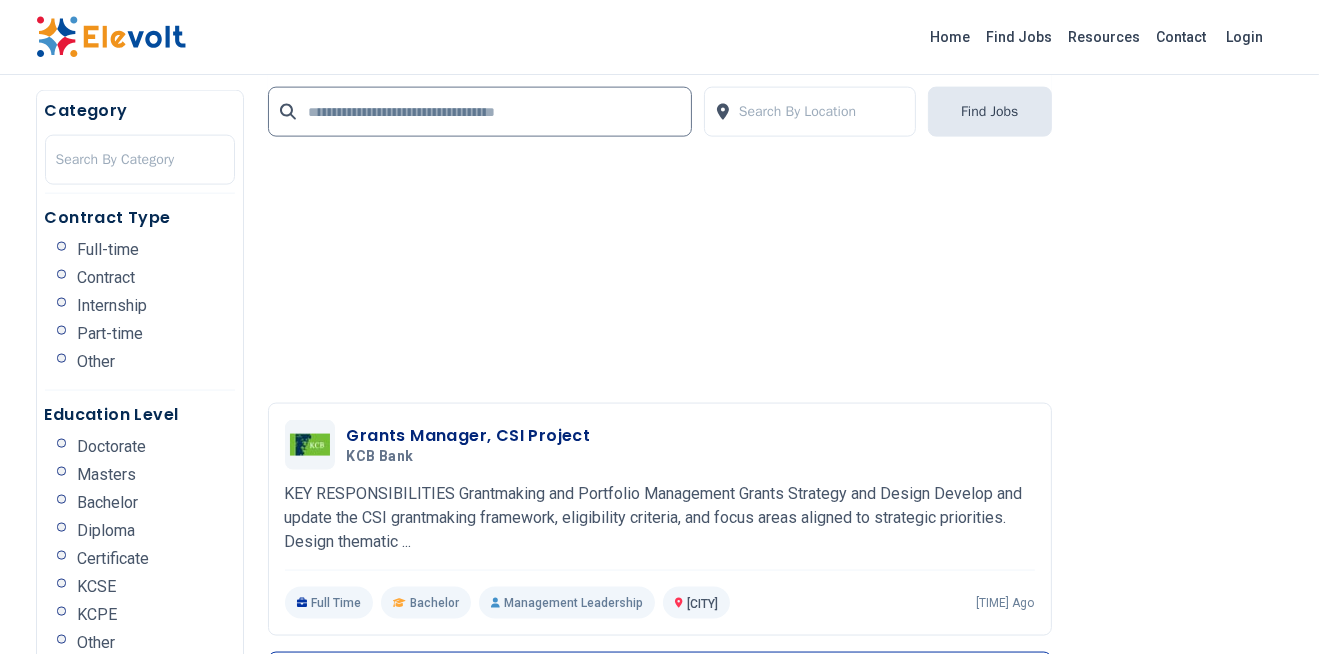 click on "CREDIT MANAGER (REF:CBI /CO/06/25)
Reporting to: The CEO
Roles and Responsibilities
Putting in place and implementing effective credit management, monitoring, collection and recovery strategies.
Preparing, analyzing and submit..." at bounding box center (660, 767) 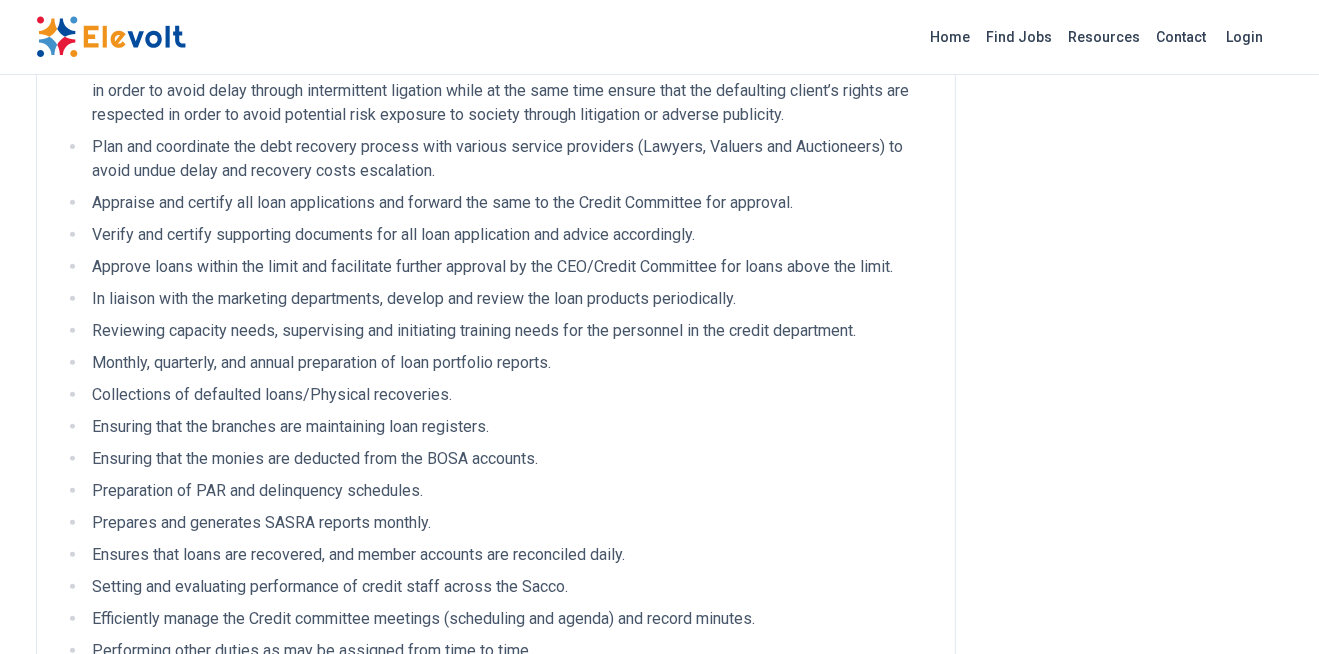 scroll, scrollTop: 600, scrollLeft: 0, axis: vertical 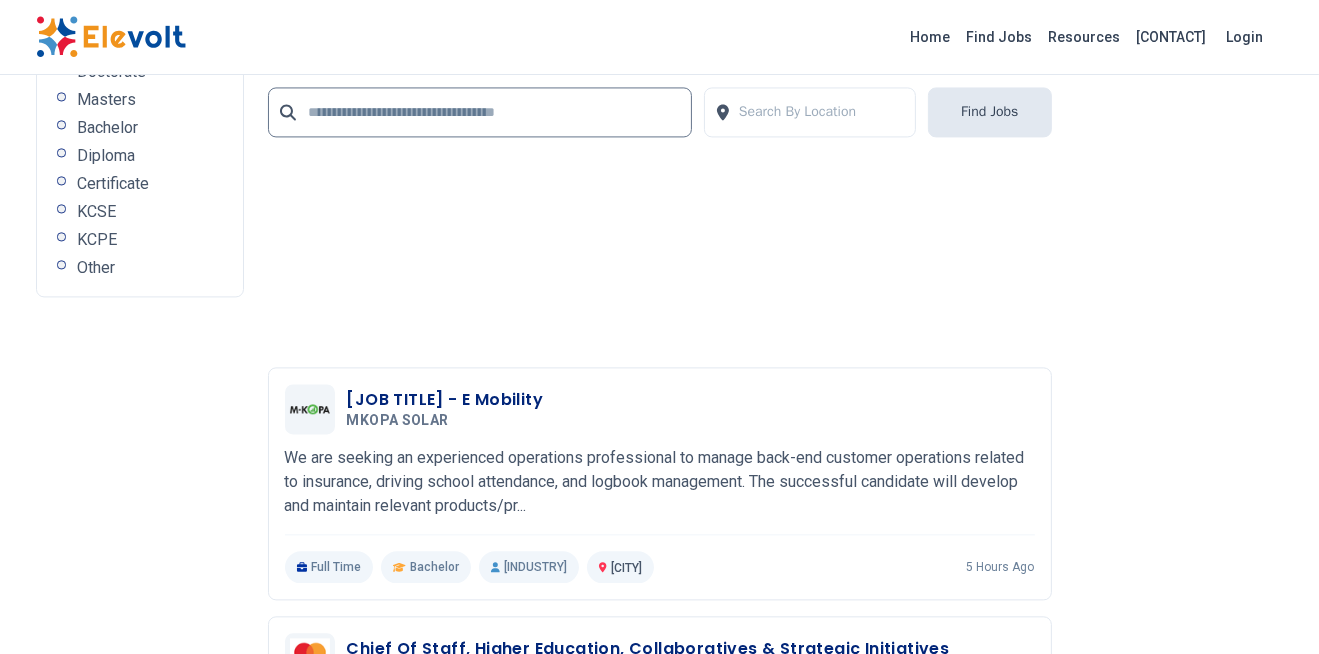 click at bounding box center [852, 929] 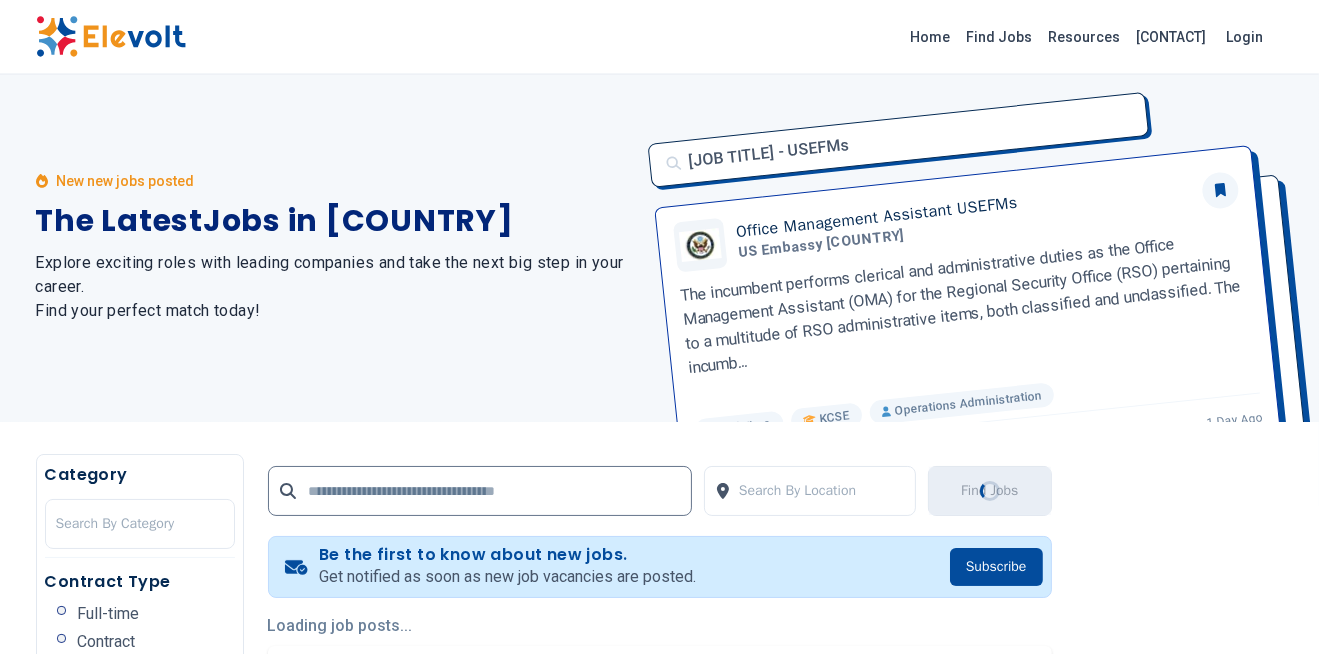 scroll, scrollTop: 0, scrollLeft: 0, axis: both 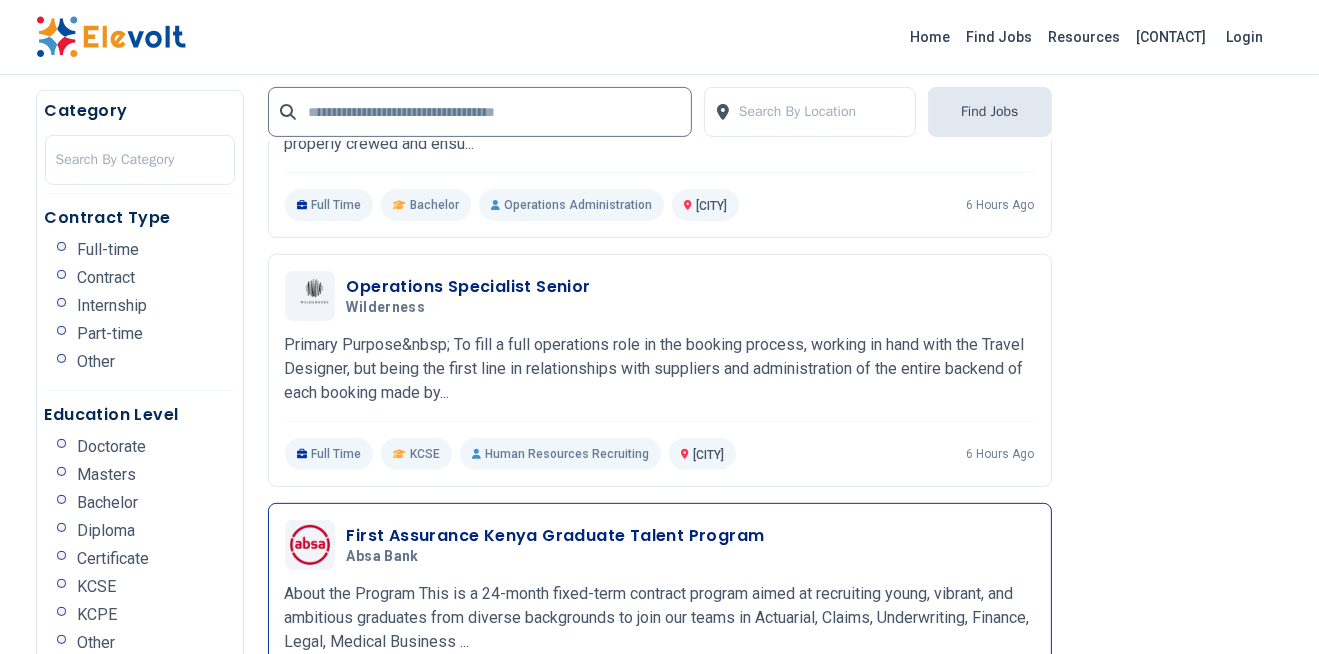 click on "About the Program
This is a [DURATION] fixed-term contract program aimed at recruiting young, vibrant, and ambitious graduates from diverse backgrounds to join our teams in Actuarial, Claims, Underwriting, Finance, Legal, Medical Business ..." at bounding box center (660, 618) 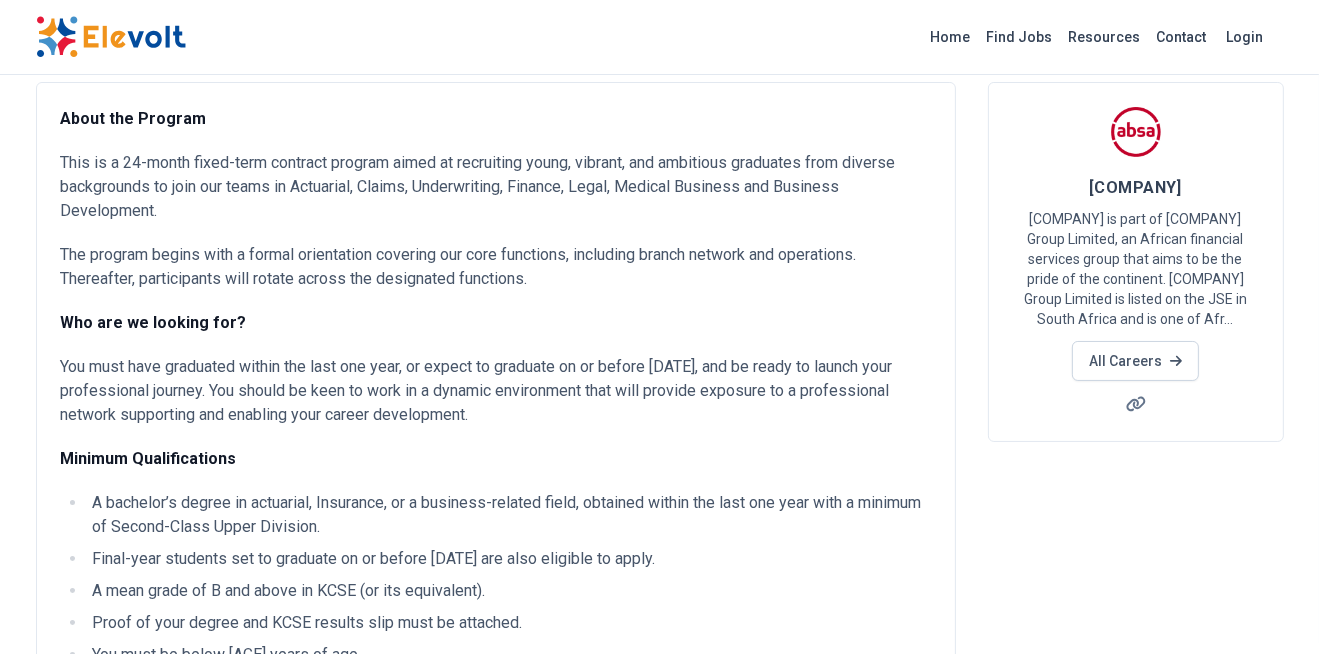 scroll, scrollTop: 0, scrollLeft: 0, axis: both 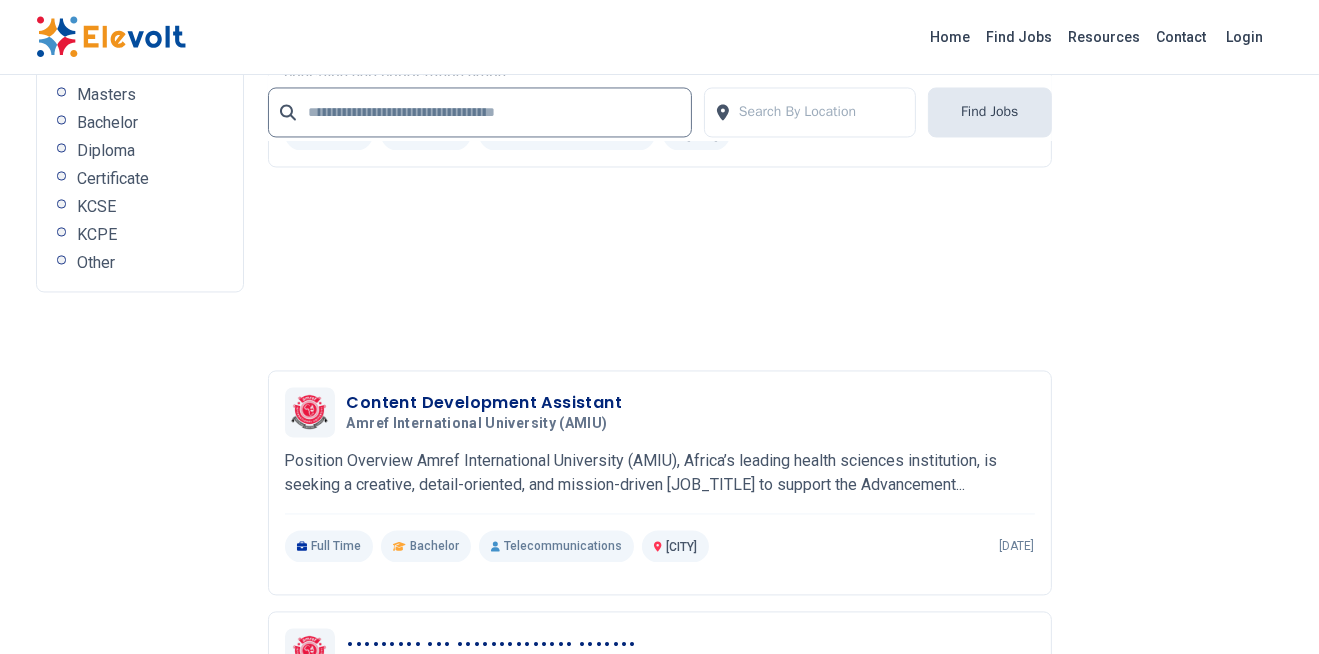 click on "3" at bounding box center (632, 940) 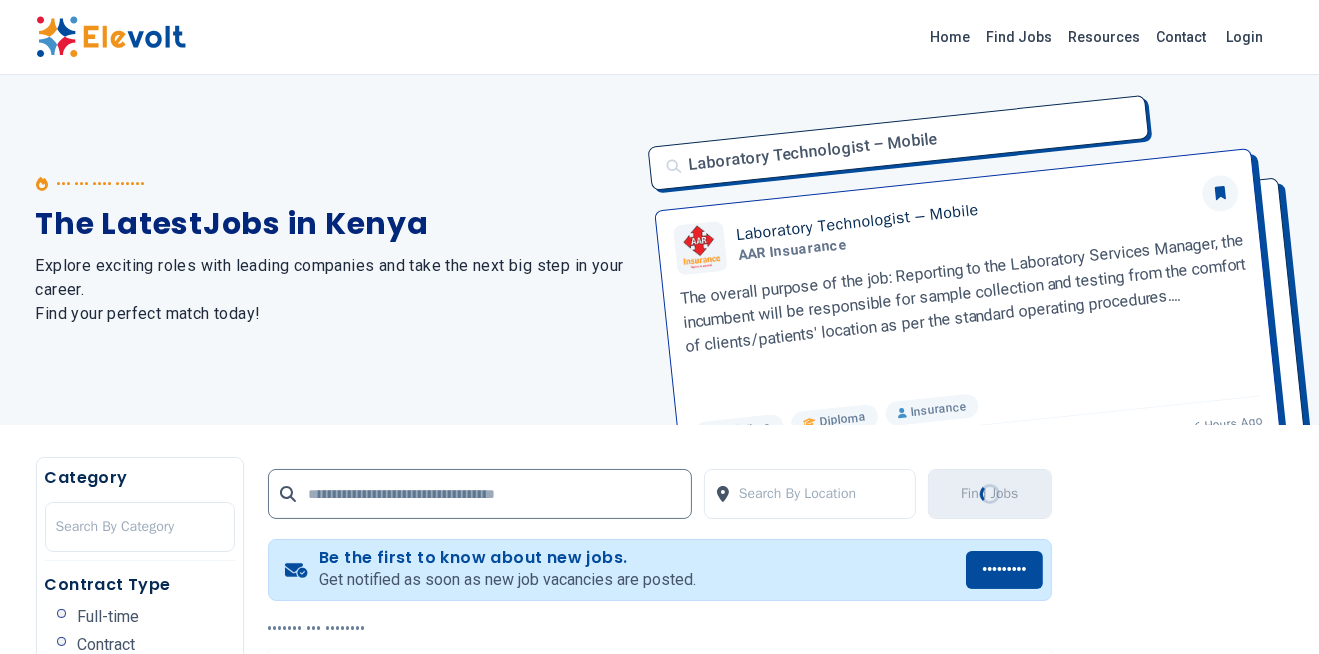 scroll, scrollTop: 60, scrollLeft: 0, axis: vertical 